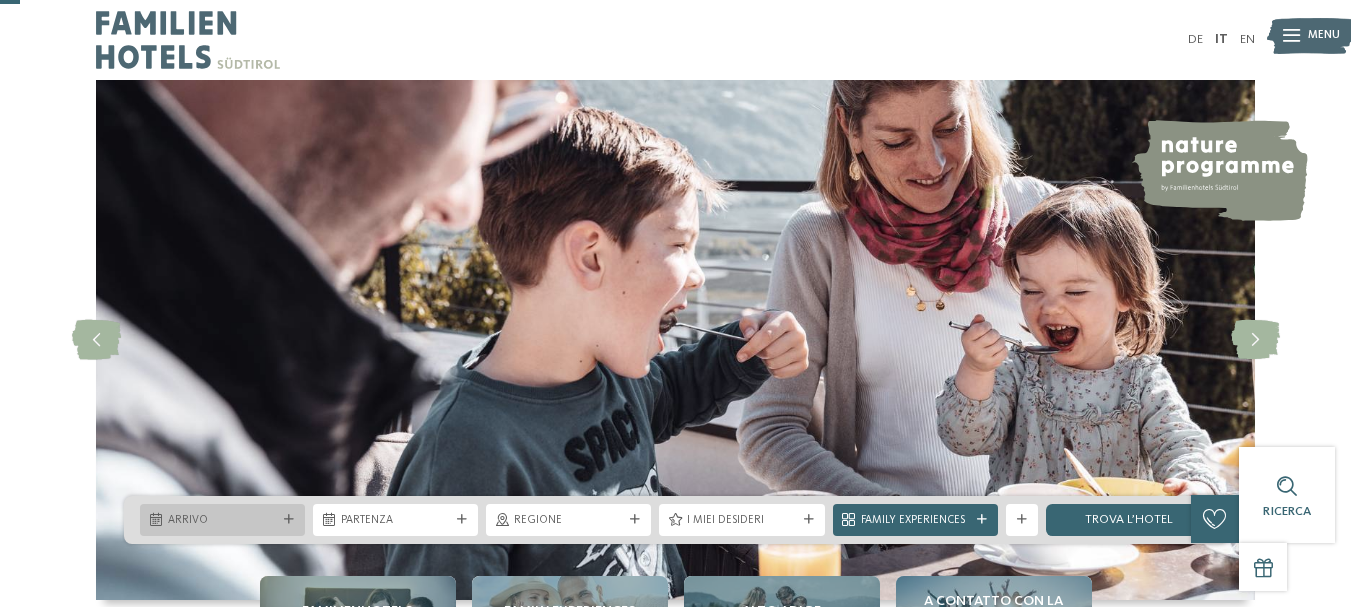 scroll, scrollTop: 100, scrollLeft: 0, axis: vertical 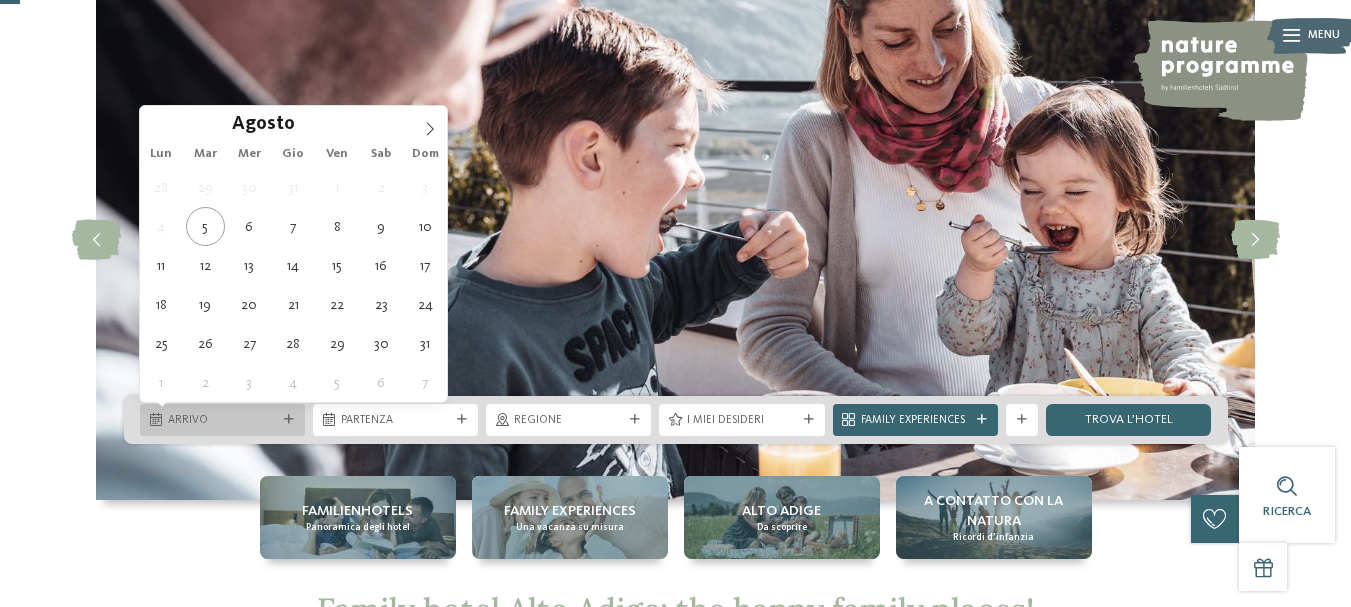 click at bounding box center [289, 420] 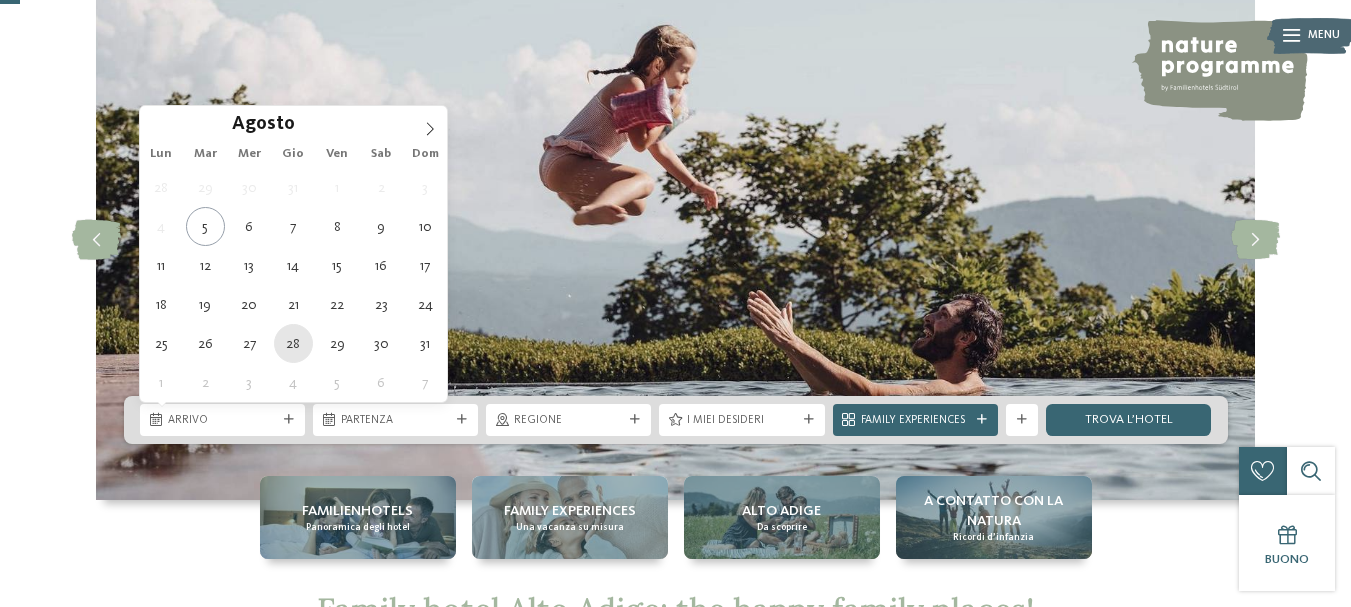 type on "28.08.2025" 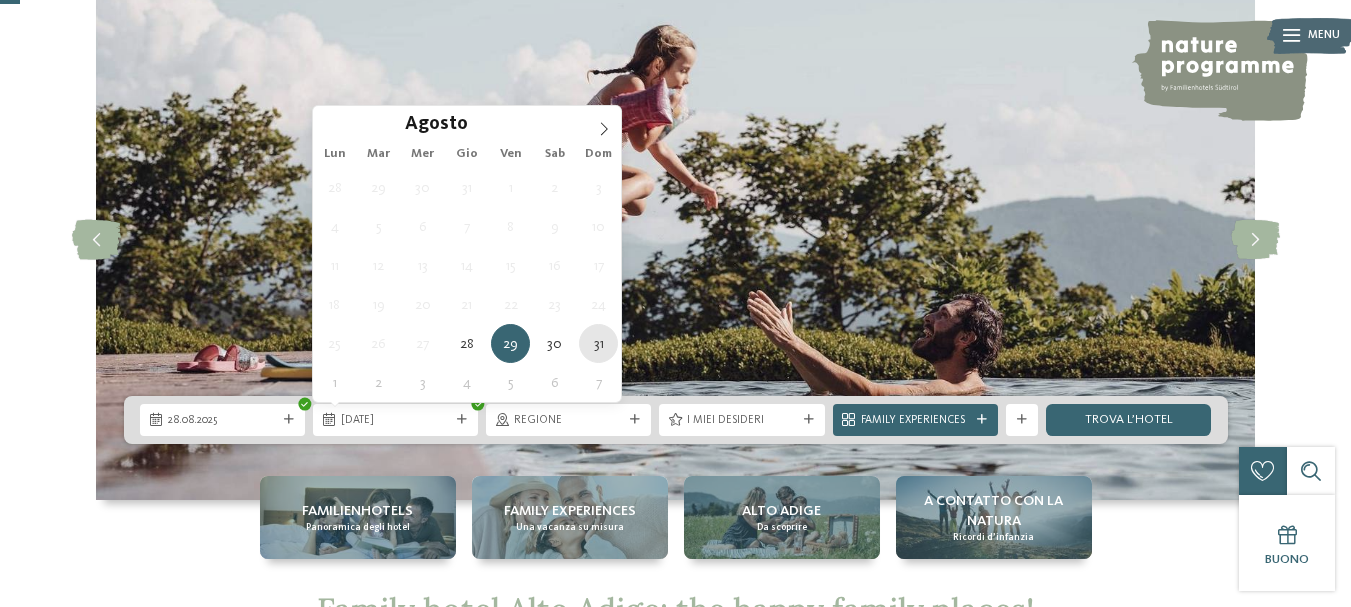 type on "31.08.2025" 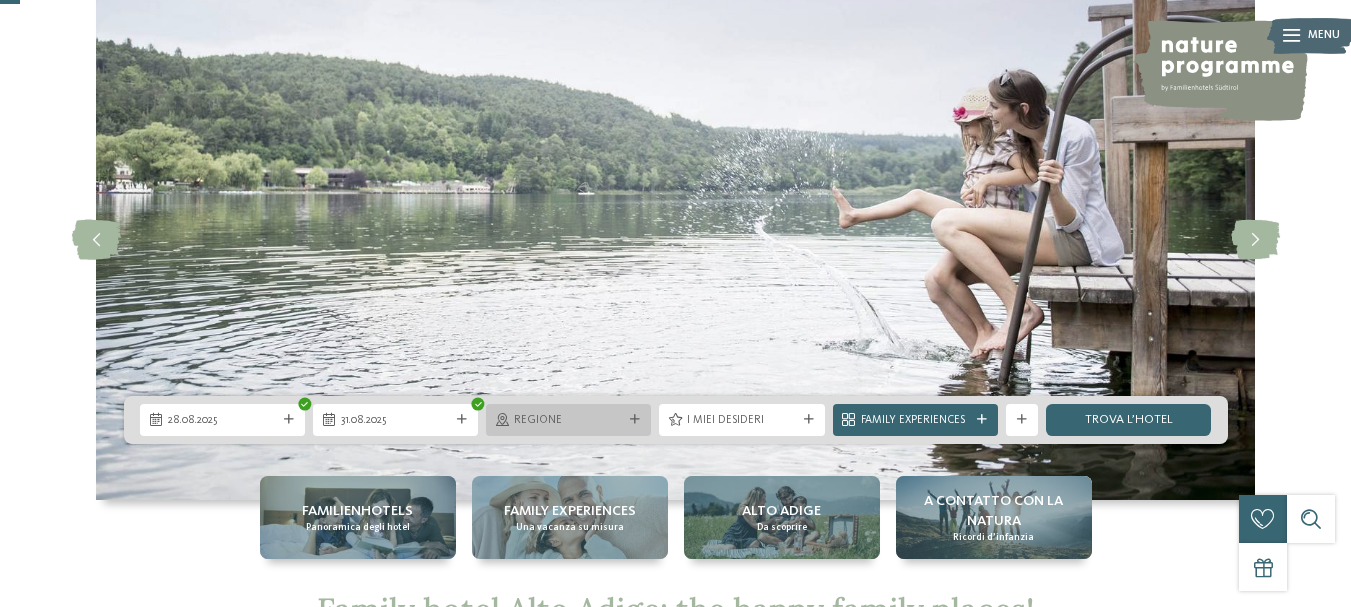 click on "Regione" at bounding box center [568, 421] 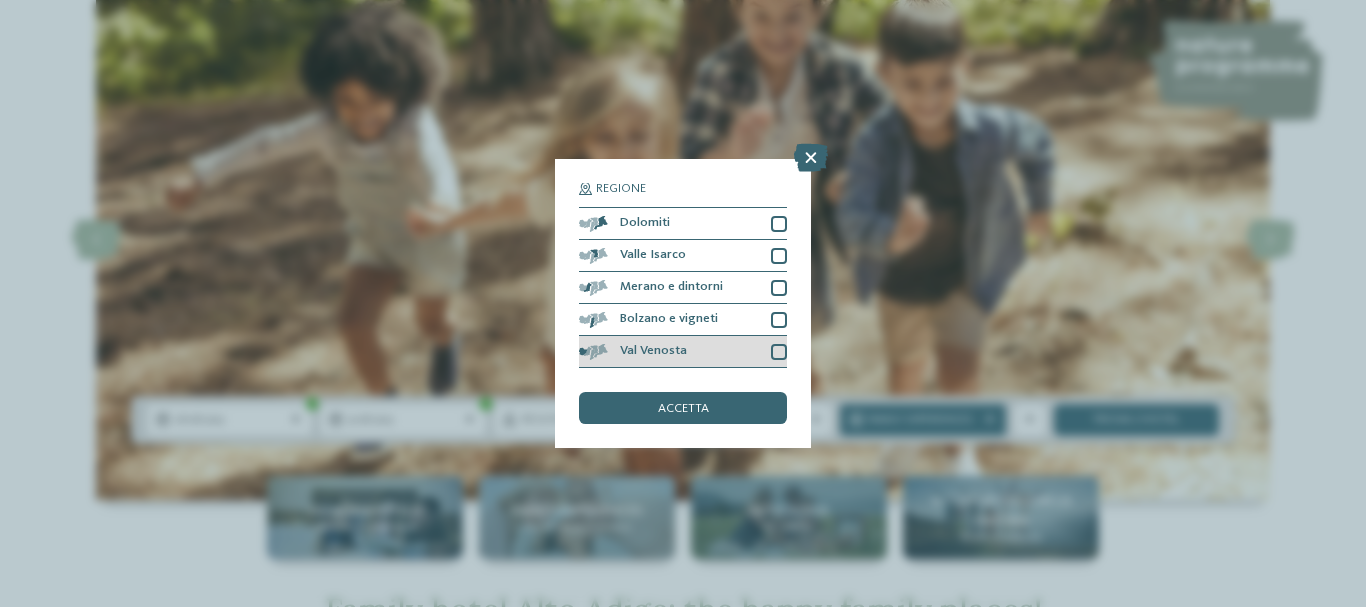 click at bounding box center (779, 352) 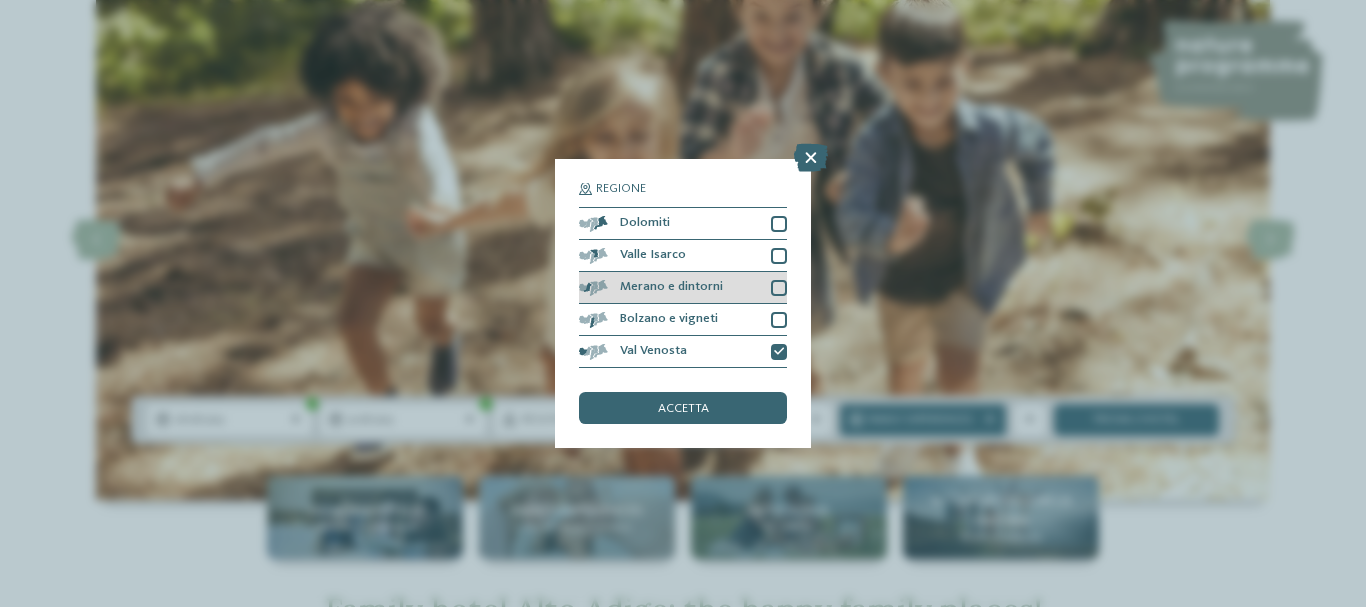 click at bounding box center (779, 288) 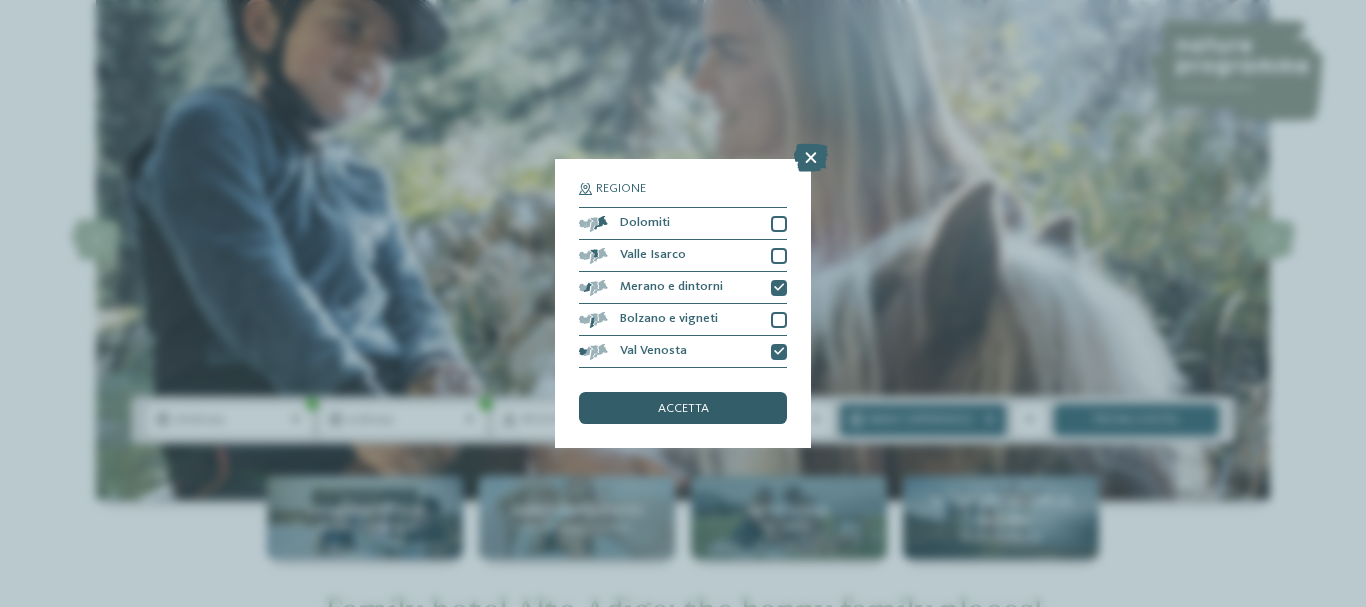 click on "accetta" at bounding box center (683, 408) 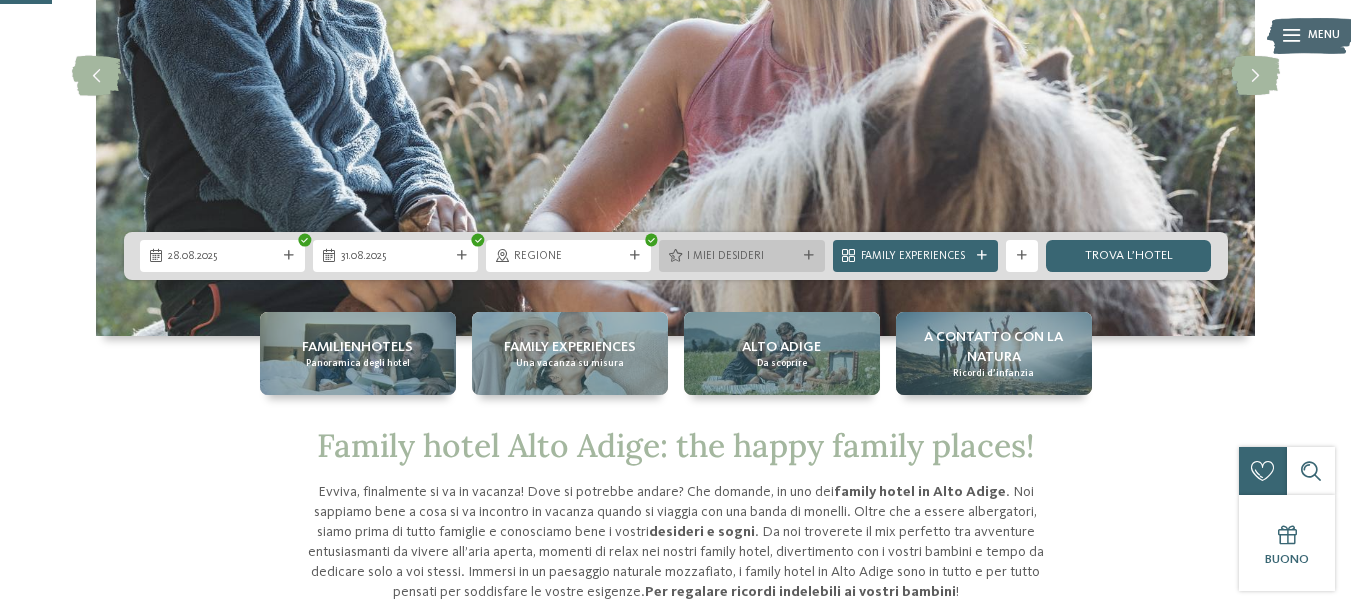 scroll, scrollTop: 300, scrollLeft: 0, axis: vertical 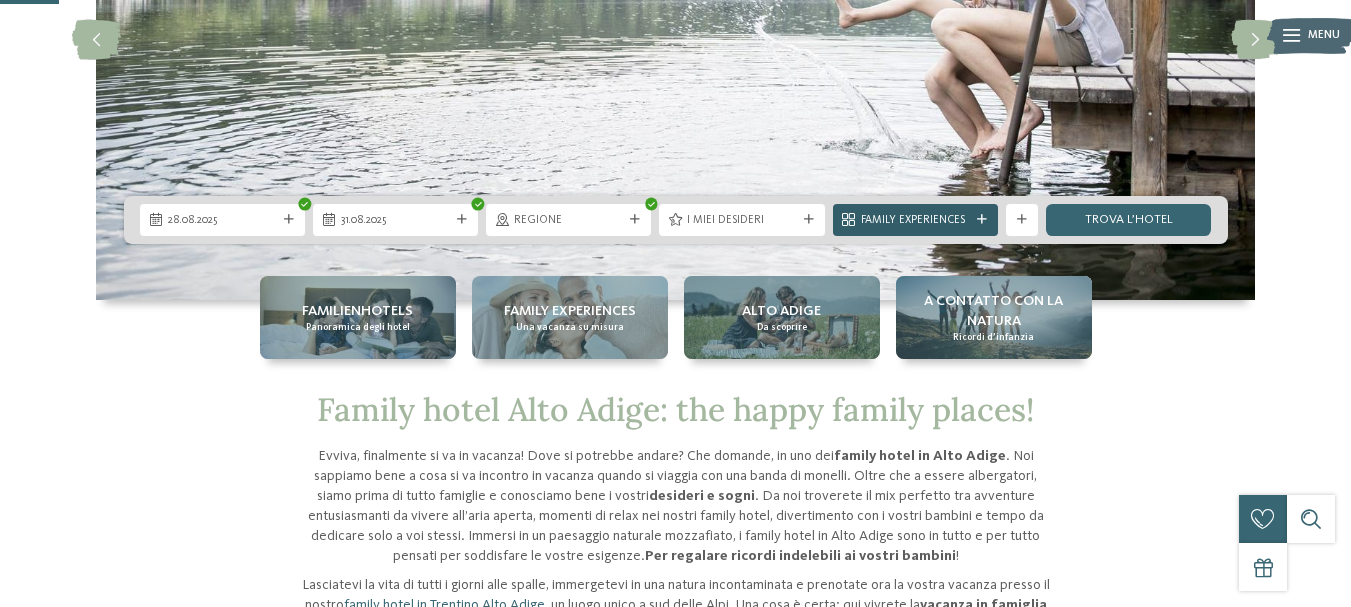 click on "Family Experiences" at bounding box center [915, 221] 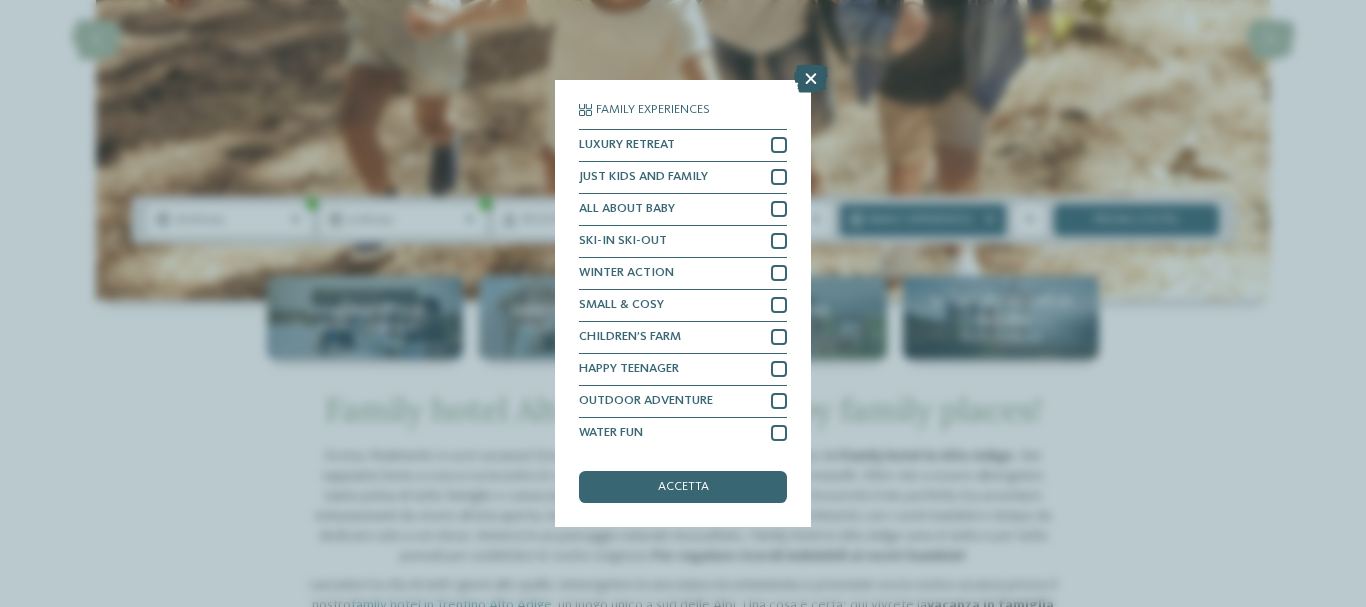 click at bounding box center [811, 79] 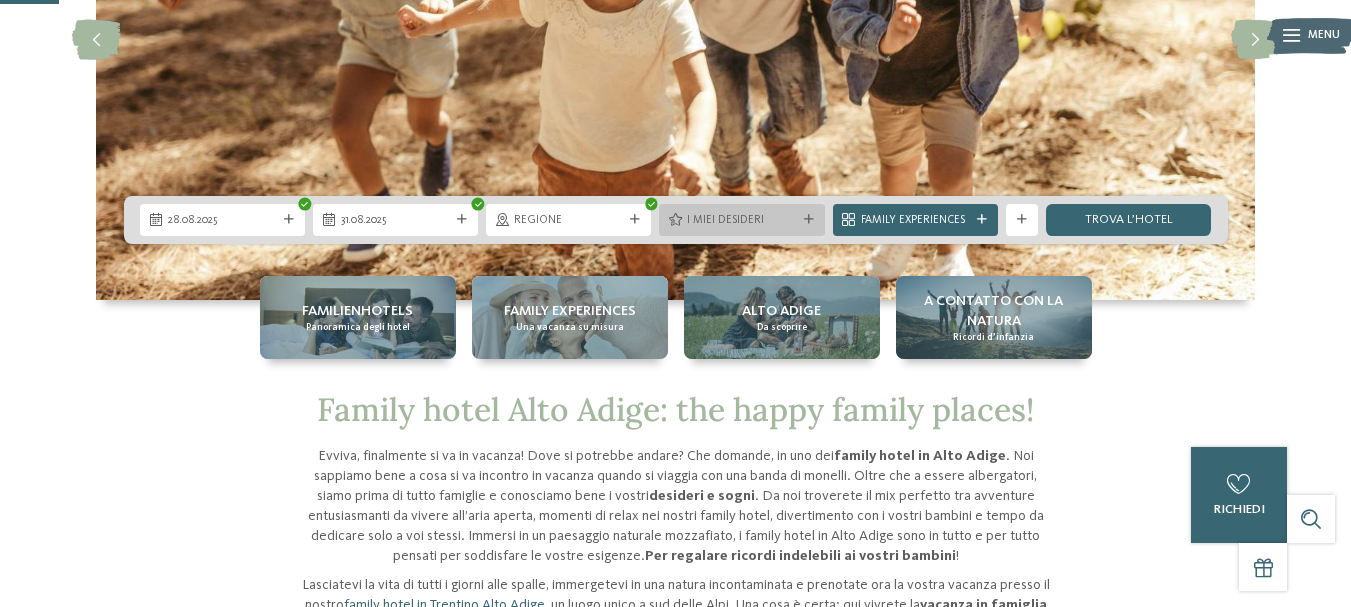 click on "I miei desideri" at bounding box center (741, 221) 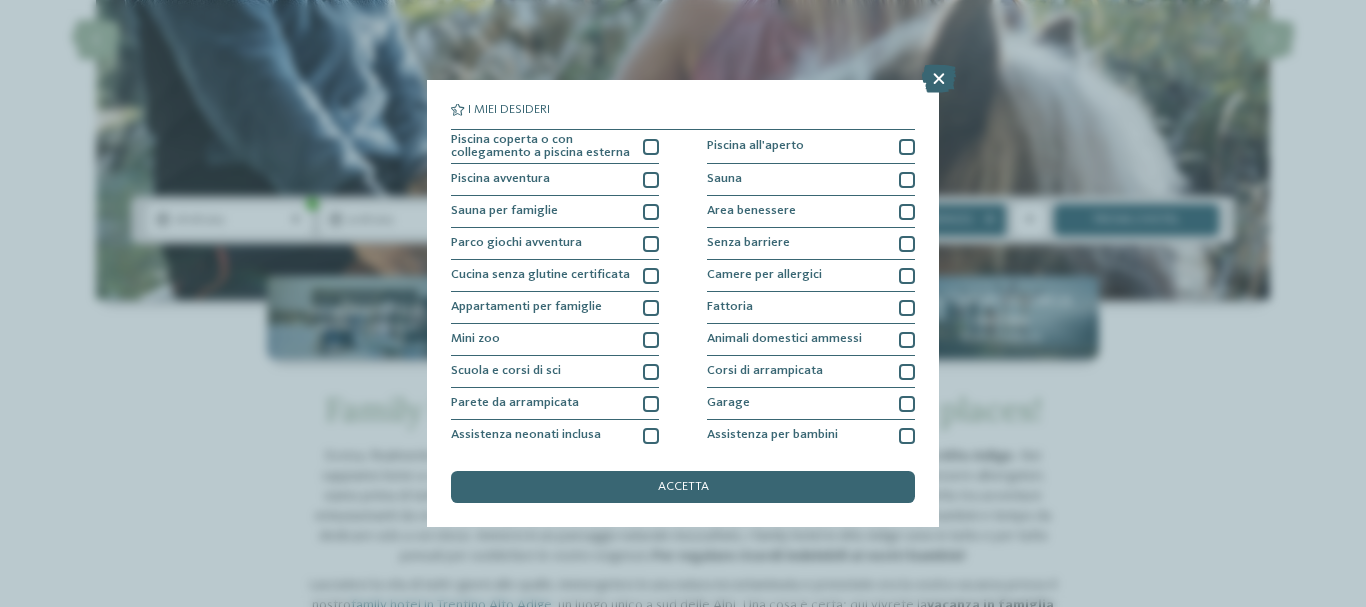 click on "I miei desideri
Piscina coperta o con collegamento a piscina esterna
Piscina all'aperto" at bounding box center (683, 303) 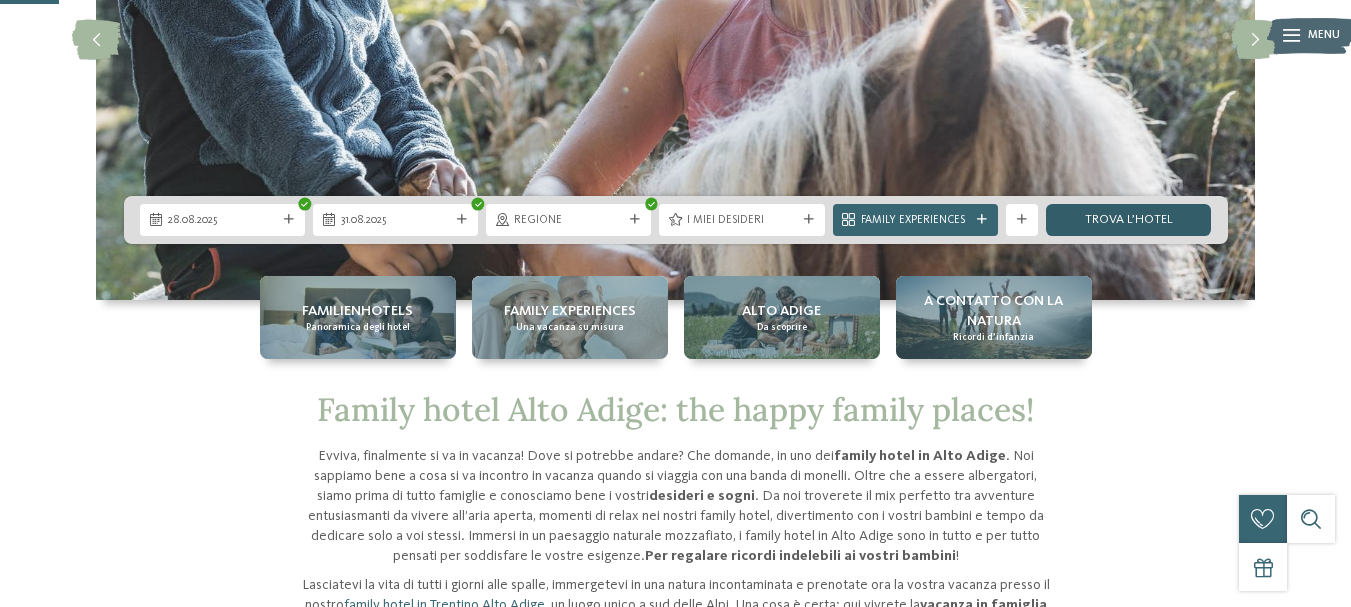 click on "trova l’hotel" at bounding box center (1128, 220) 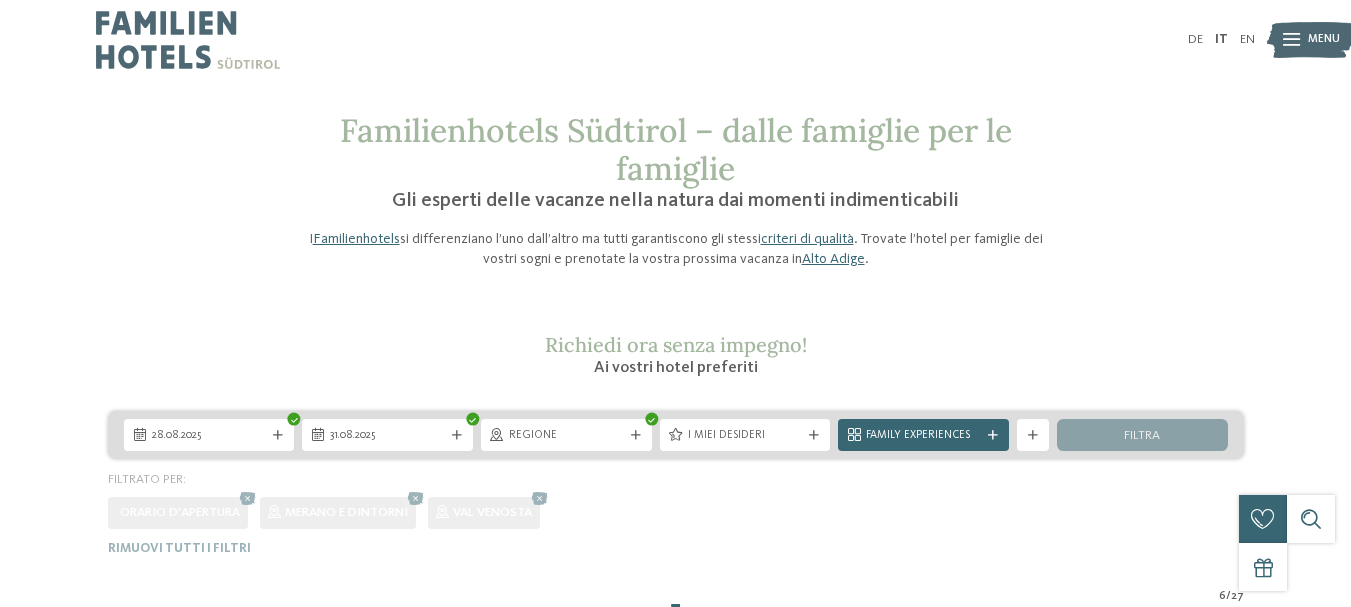scroll, scrollTop: 0, scrollLeft: 0, axis: both 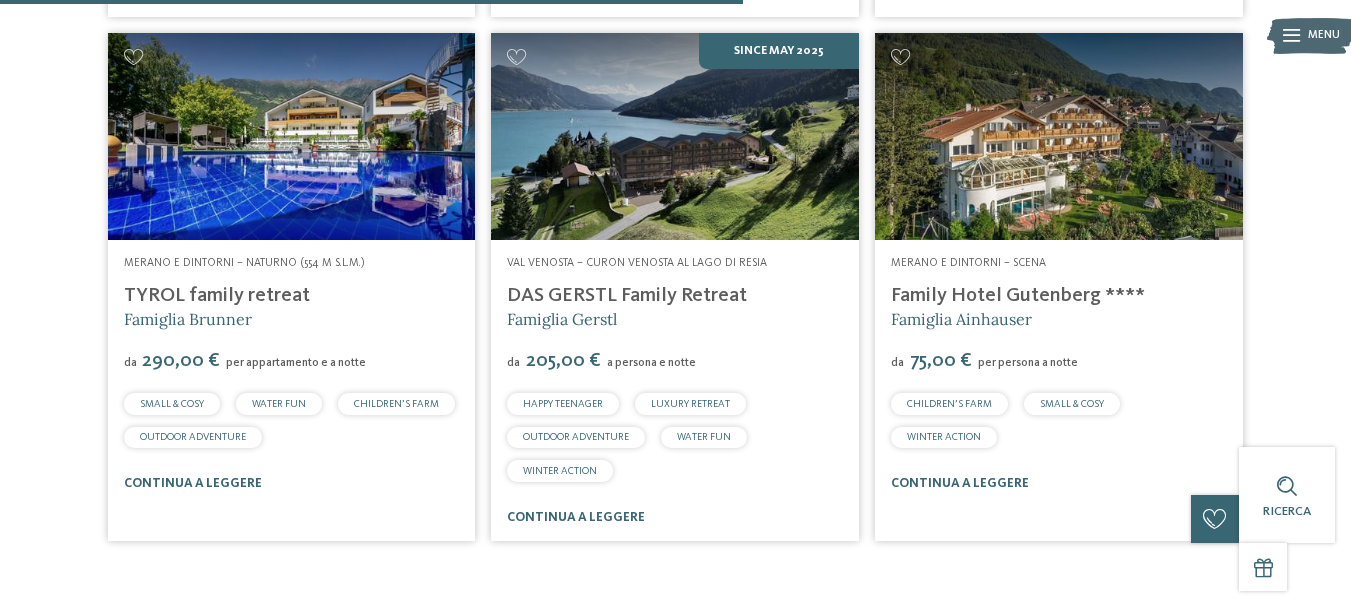 click at bounding box center (292, 136) 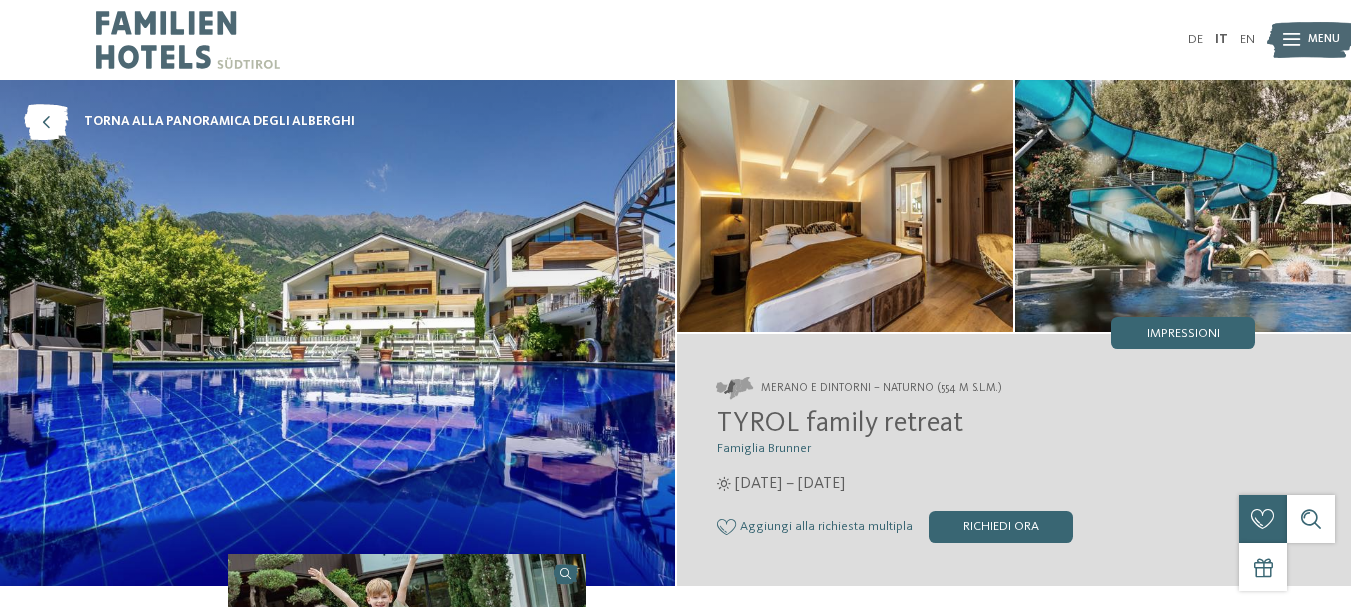 scroll, scrollTop: 0, scrollLeft: 0, axis: both 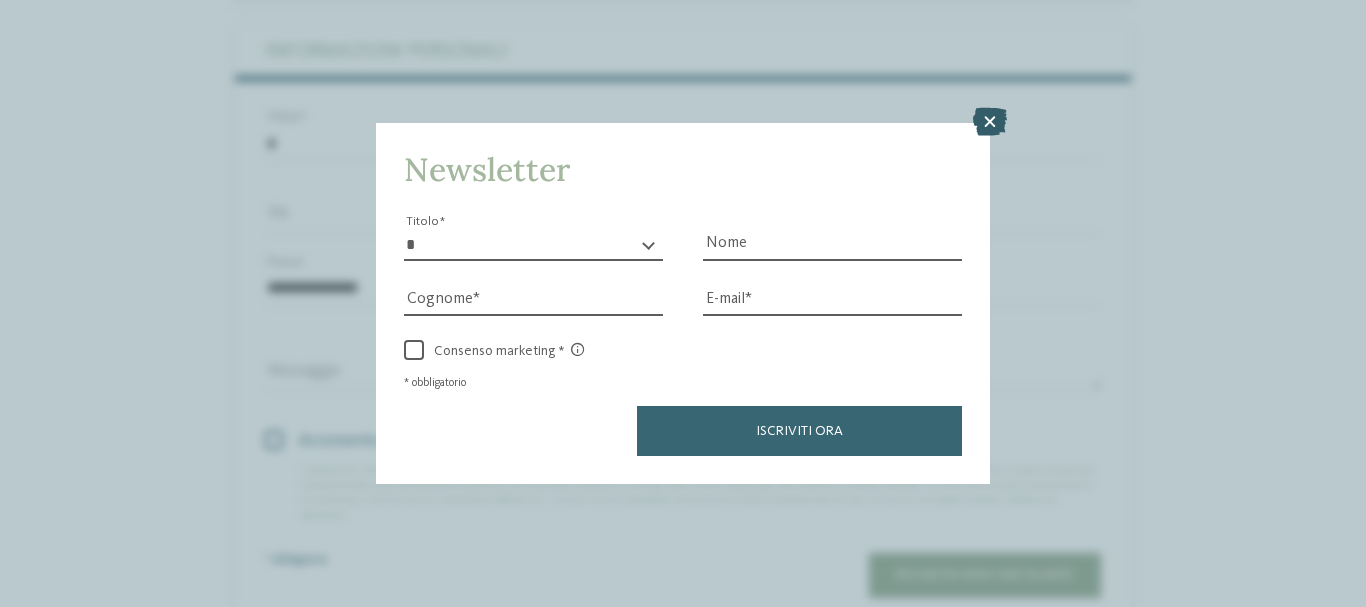 click at bounding box center (990, 122) 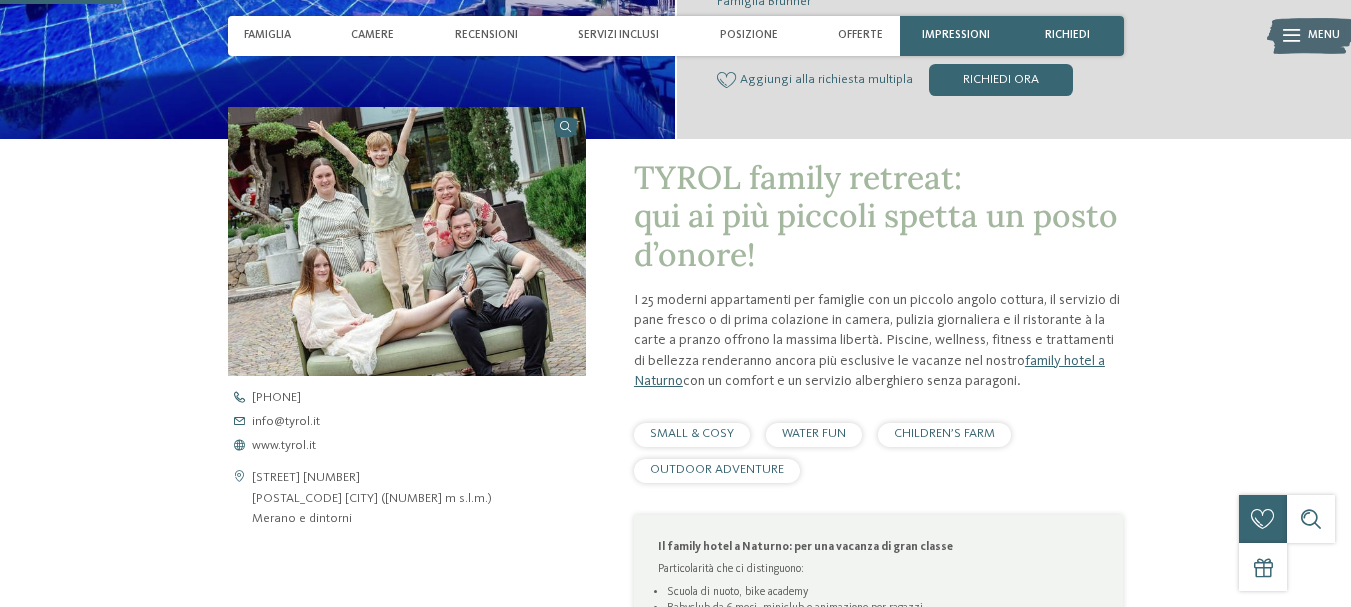 scroll, scrollTop: 500, scrollLeft: 0, axis: vertical 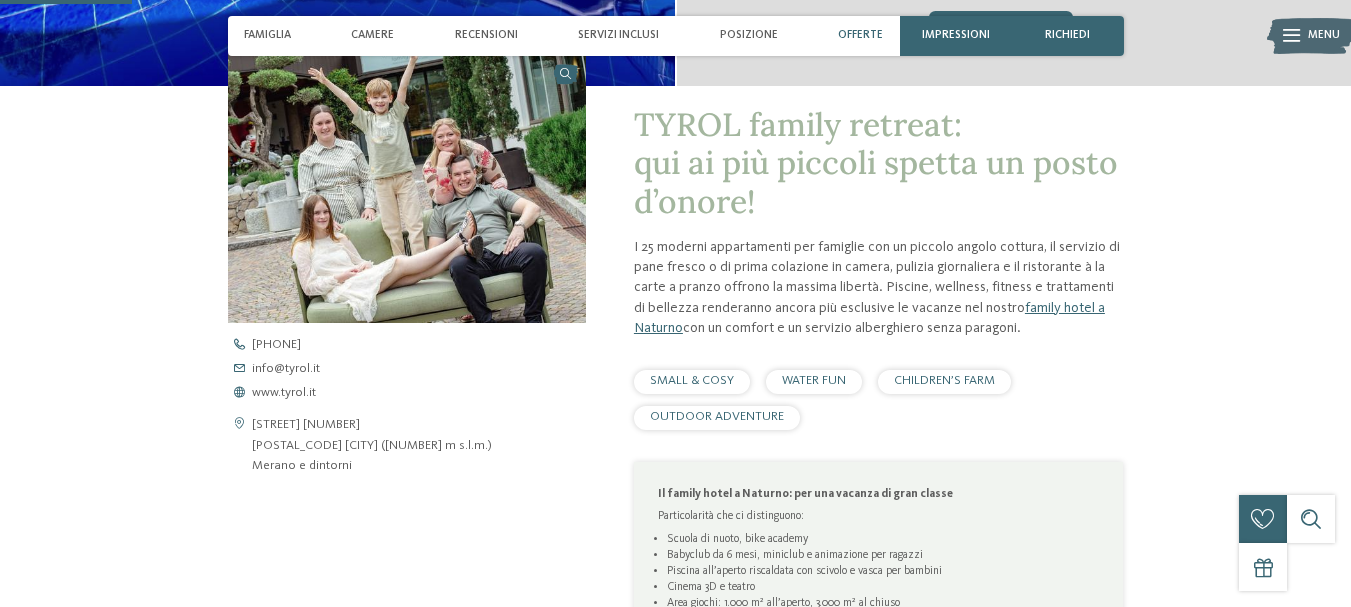 click on "Offerte" at bounding box center (860, 35) 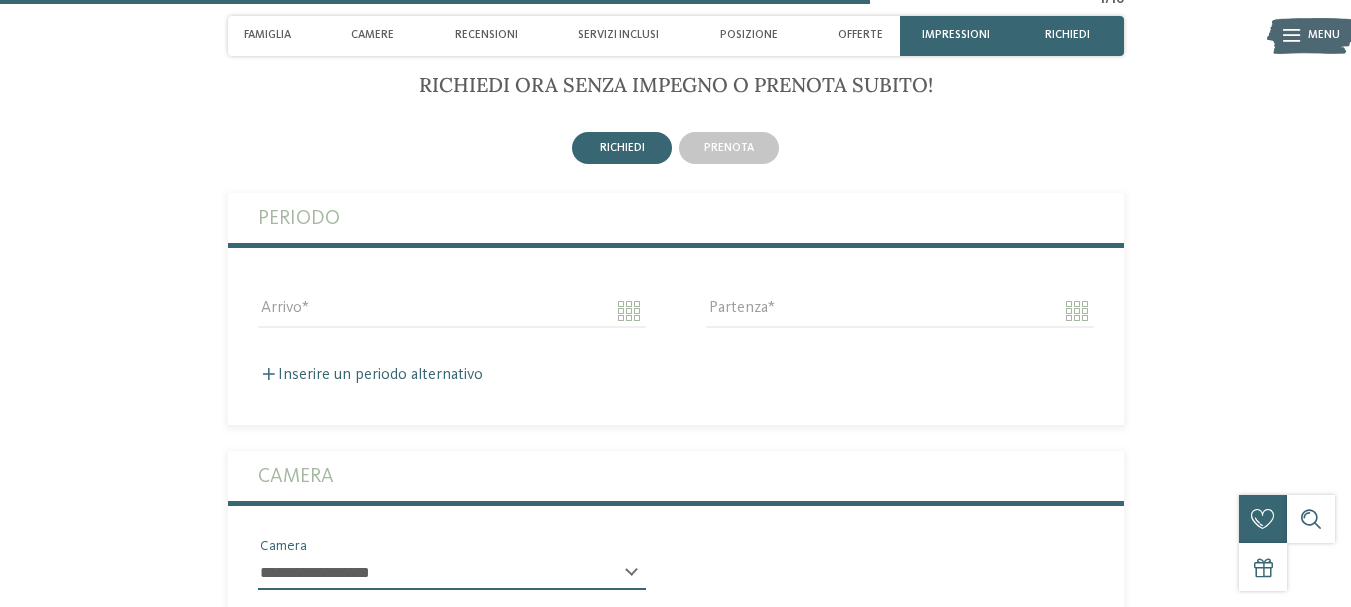 scroll, scrollTop: 3296, scrollLeft: 0, axis: vertical 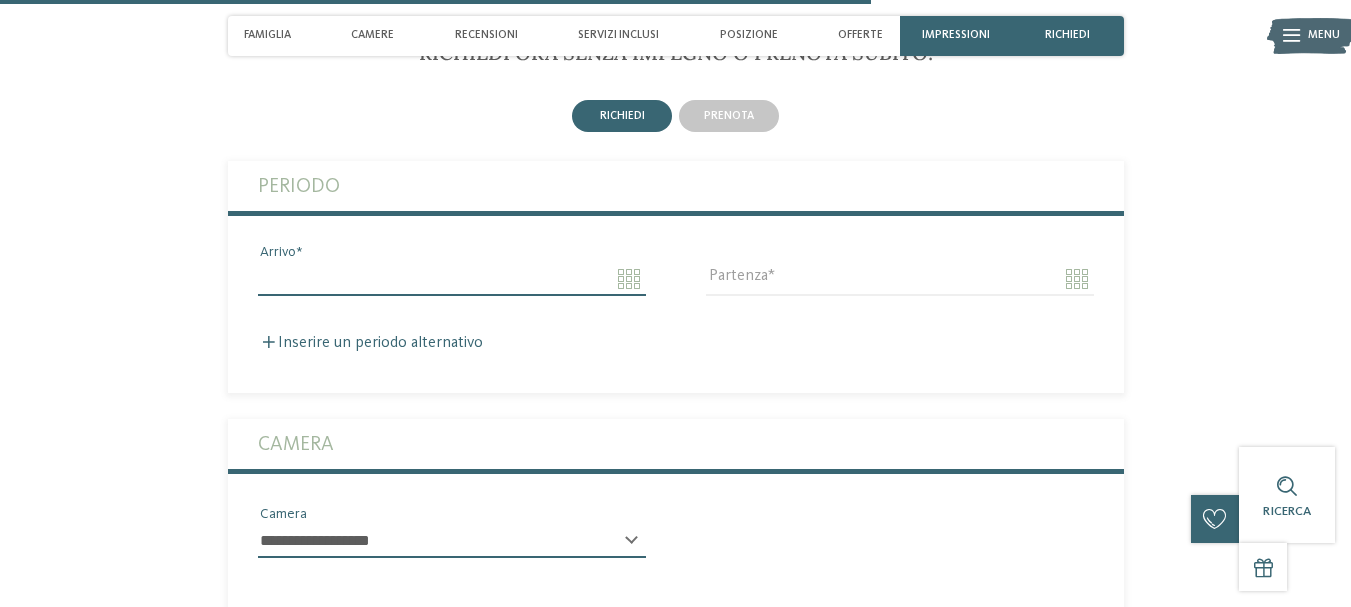 click on "Arrivo" at bounding box center [452, 279] 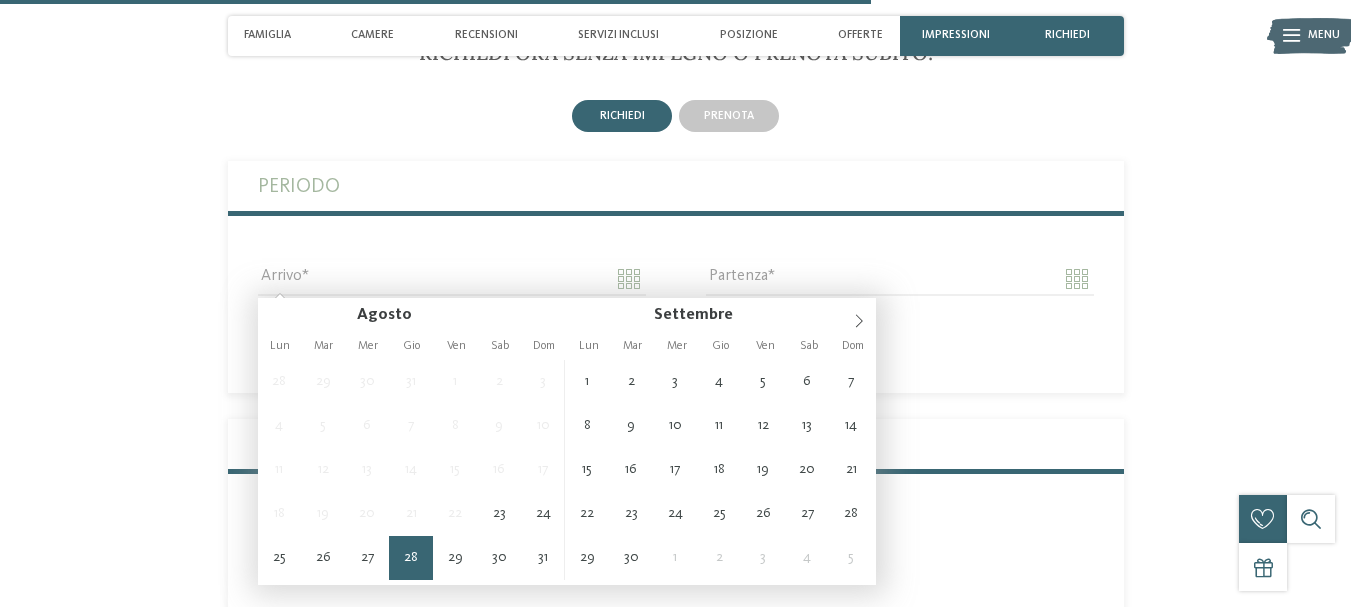 type on "**********" 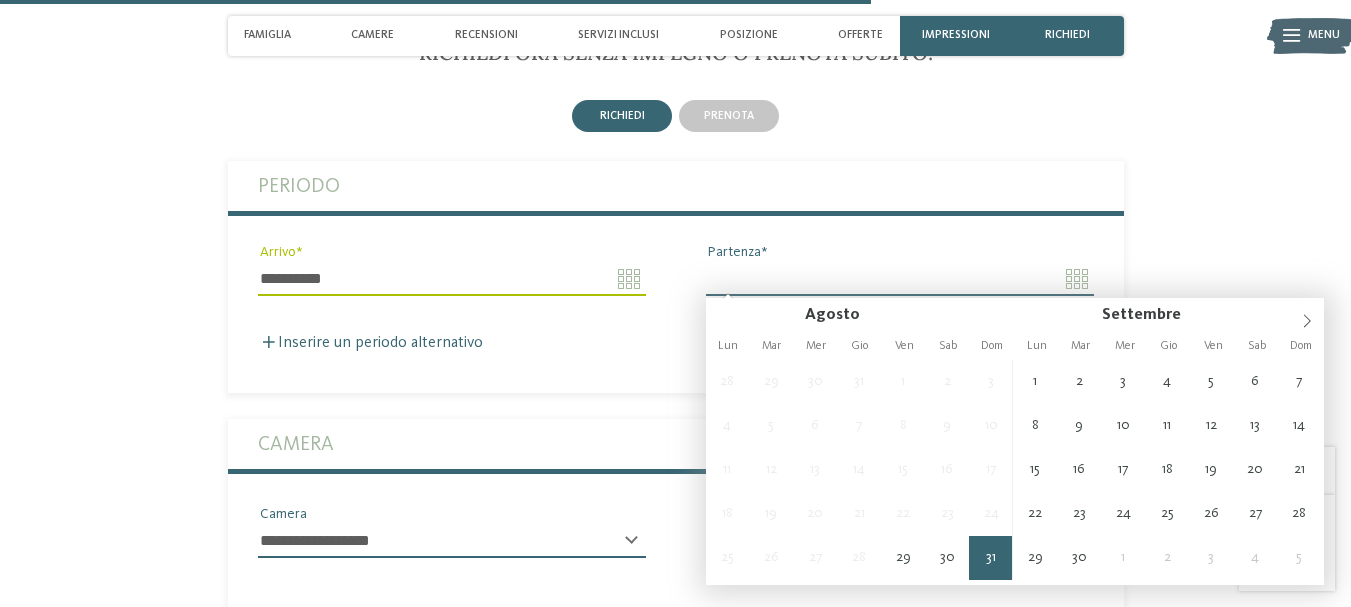 type on "**********" 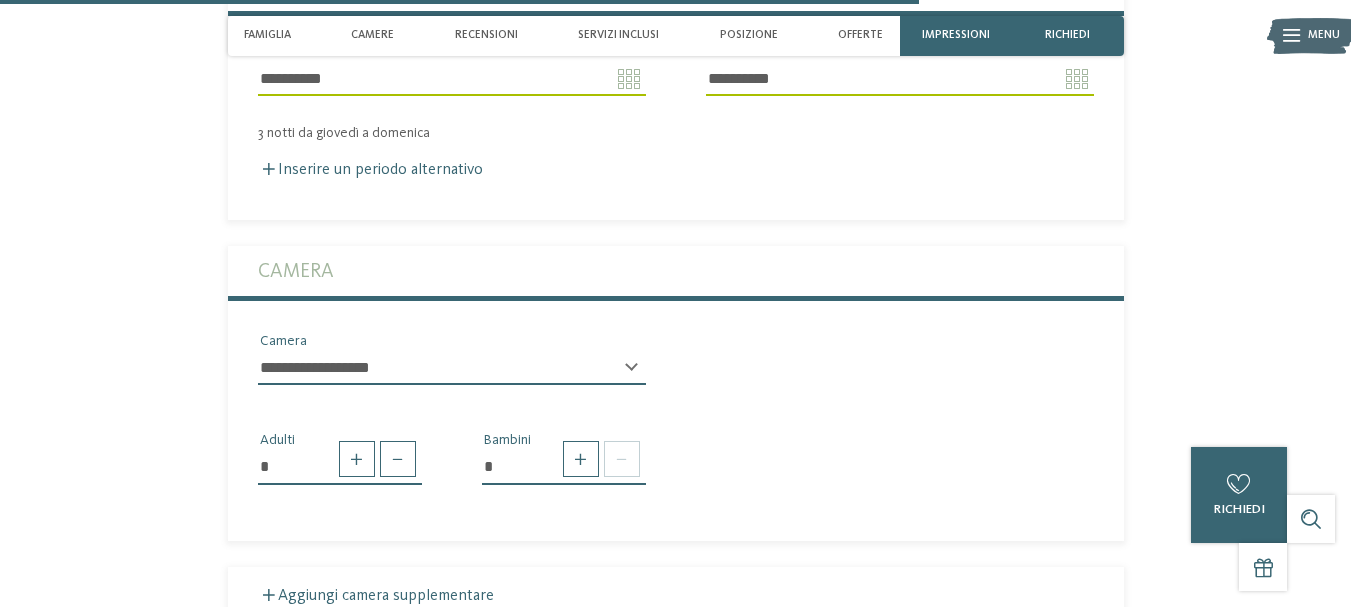 scroll, scrollTop: 3596, scrollLeft: 0, axis: vertical 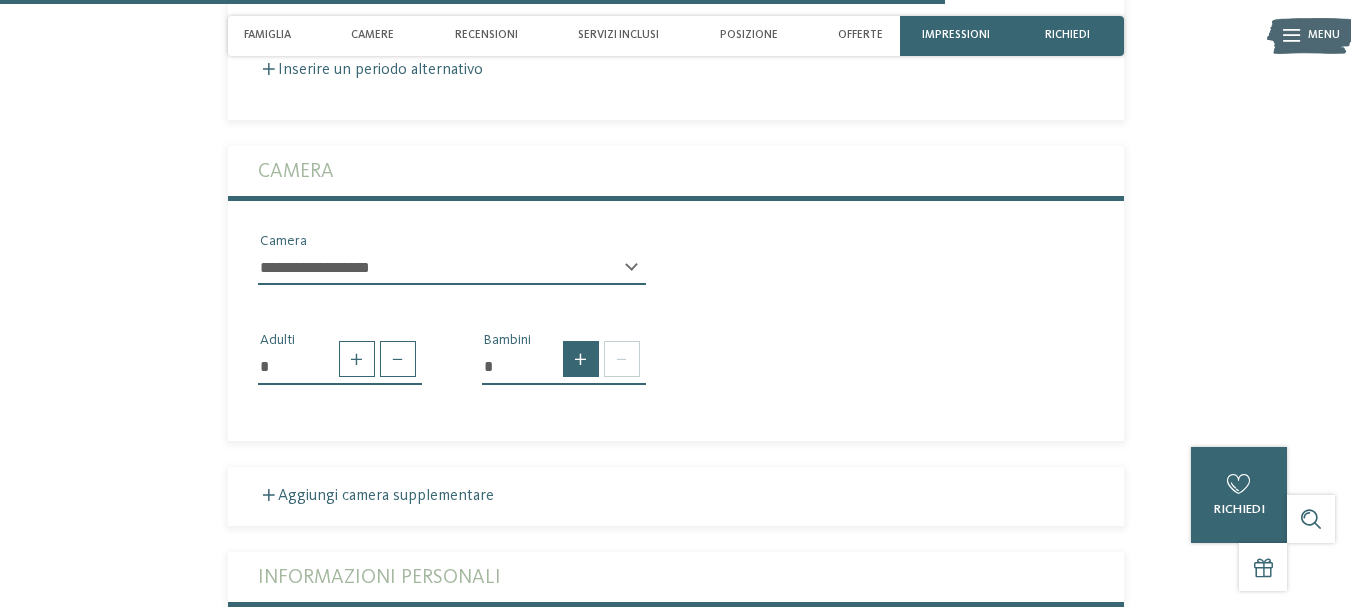 click at bounding box center (581, 359) 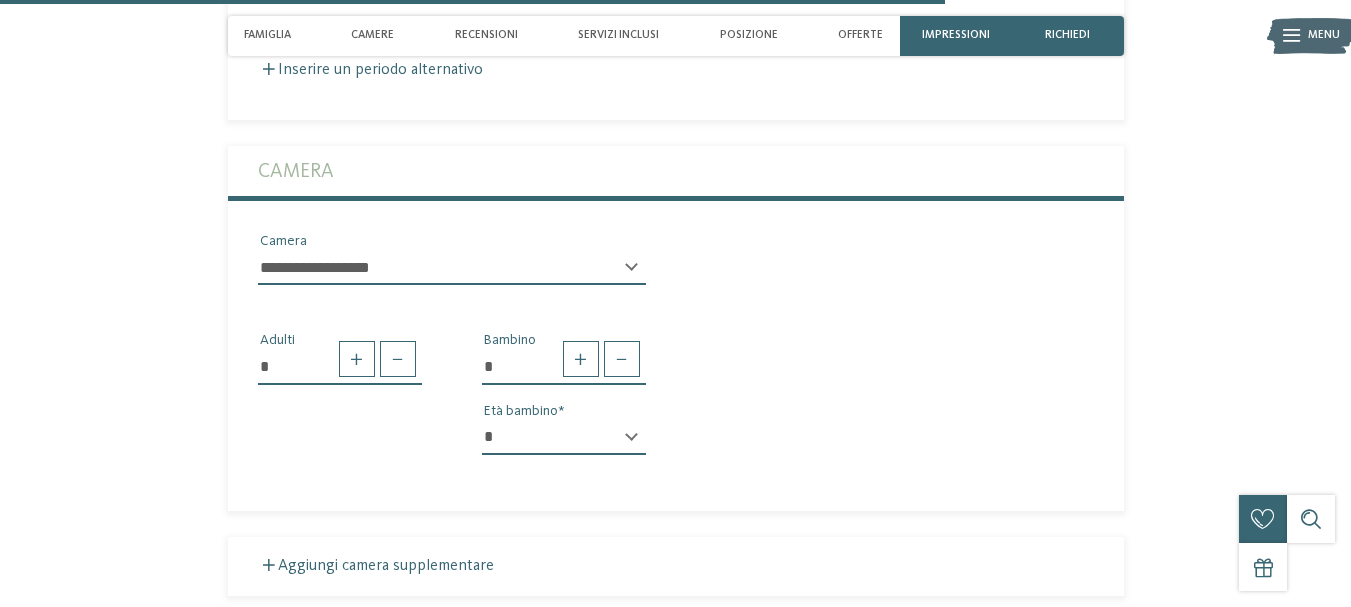 click on "* * * * * * * * * * * ** ** ** ** ** ** ** **" at bounding box center (564, 438) 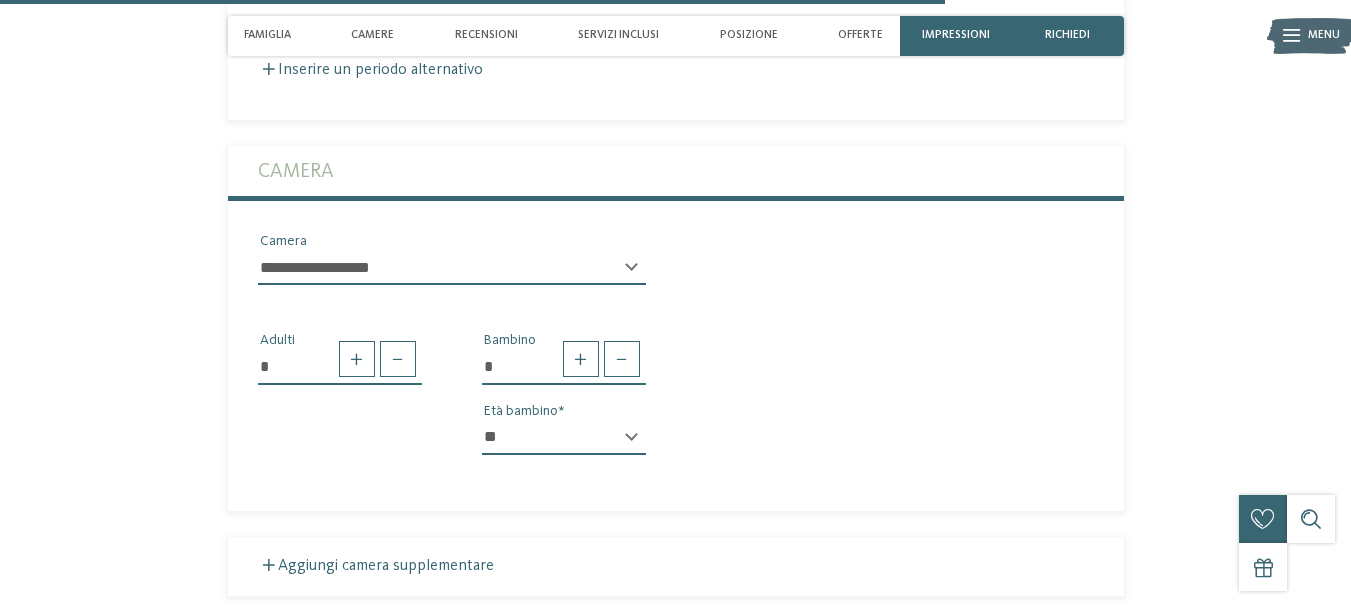 click on "* * * * * * * * * * * ** ** ** ** ** ** ** **" at bounding box center [564, 438] 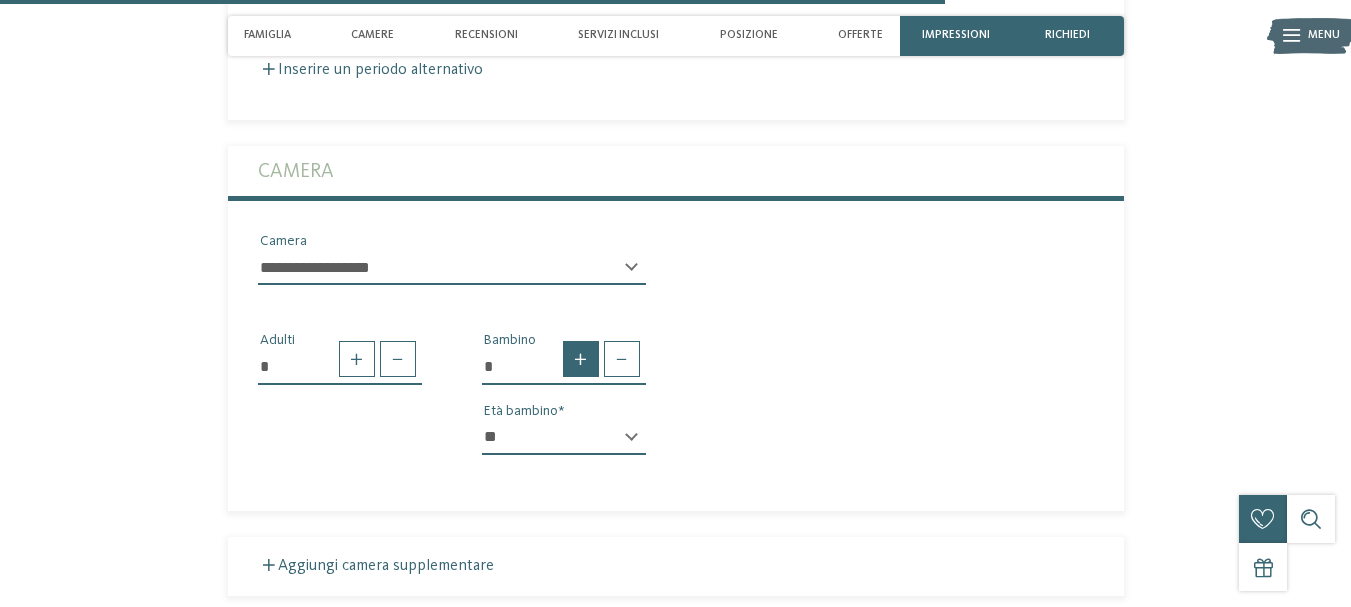 click at bounding box center [581, 359] 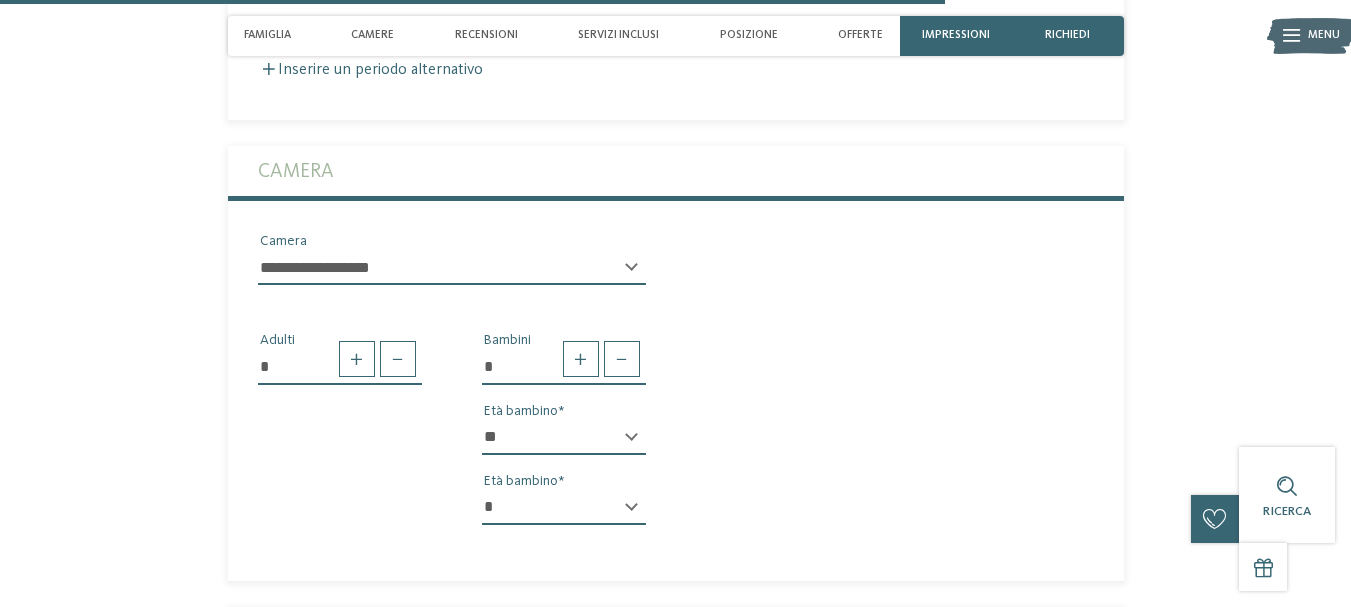 click on "* * * * * * * * * * * ** ** ** ** ** ** ** **" at bounding box center [564, 508] 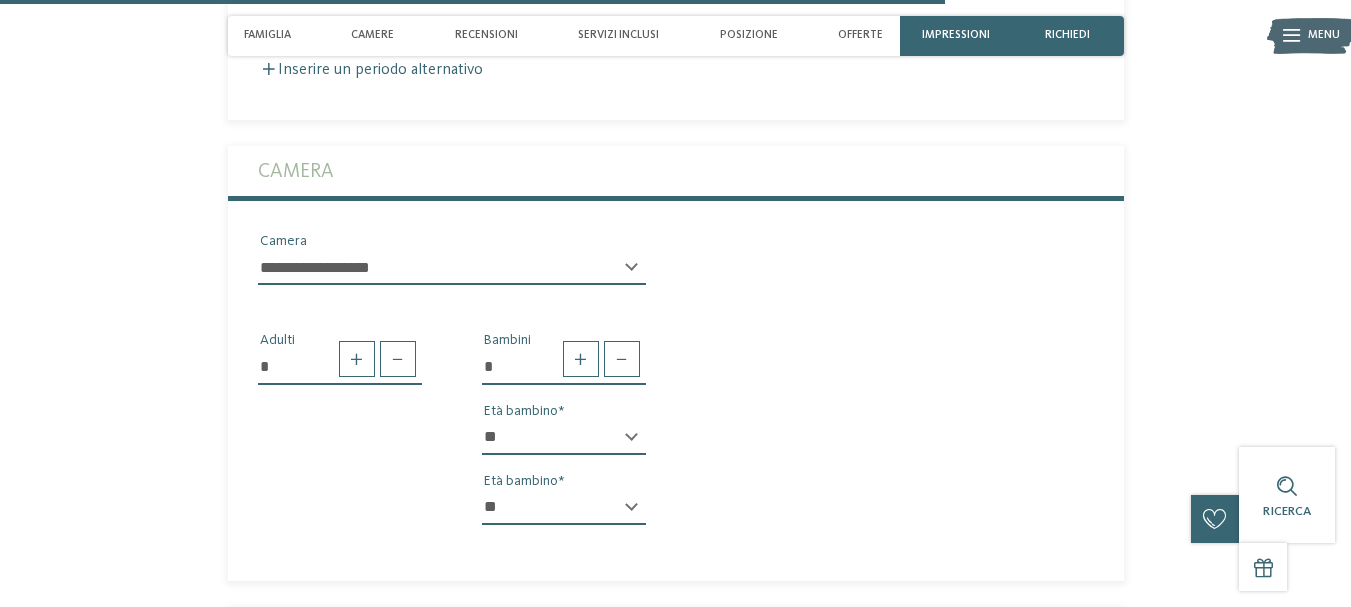 click on "* * * * * * * * * * * ** ** ** ** ** ** ** **" at bounding box center [564, 508] 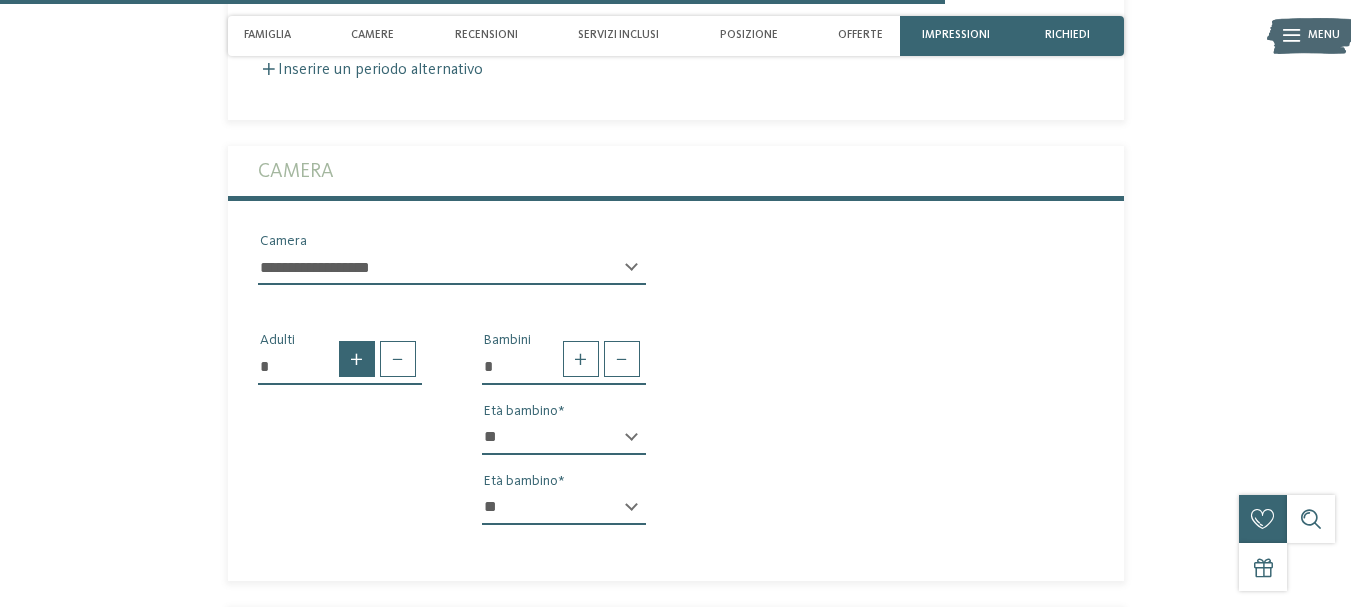 click at bounding box center [357, 359] 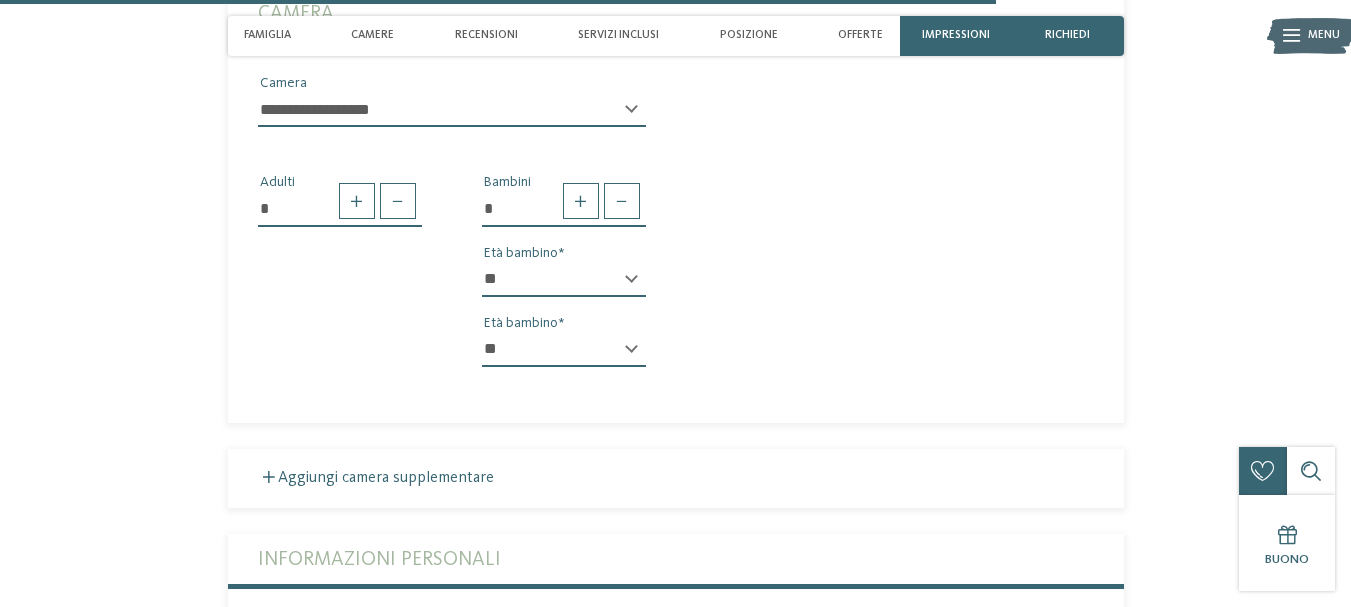 scroll, scrollTop: 3696, scrollLeft: 0, axis: vertical 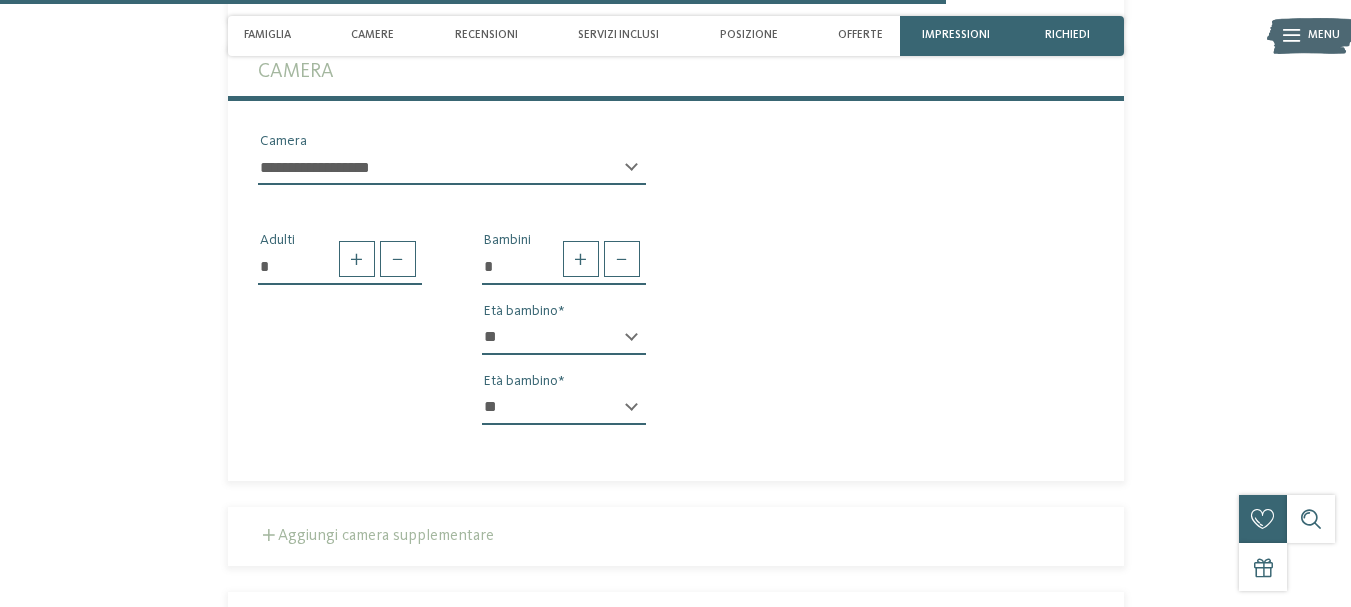 click on "Aggiungi camera supplementare" at bounding box center [376, 536] 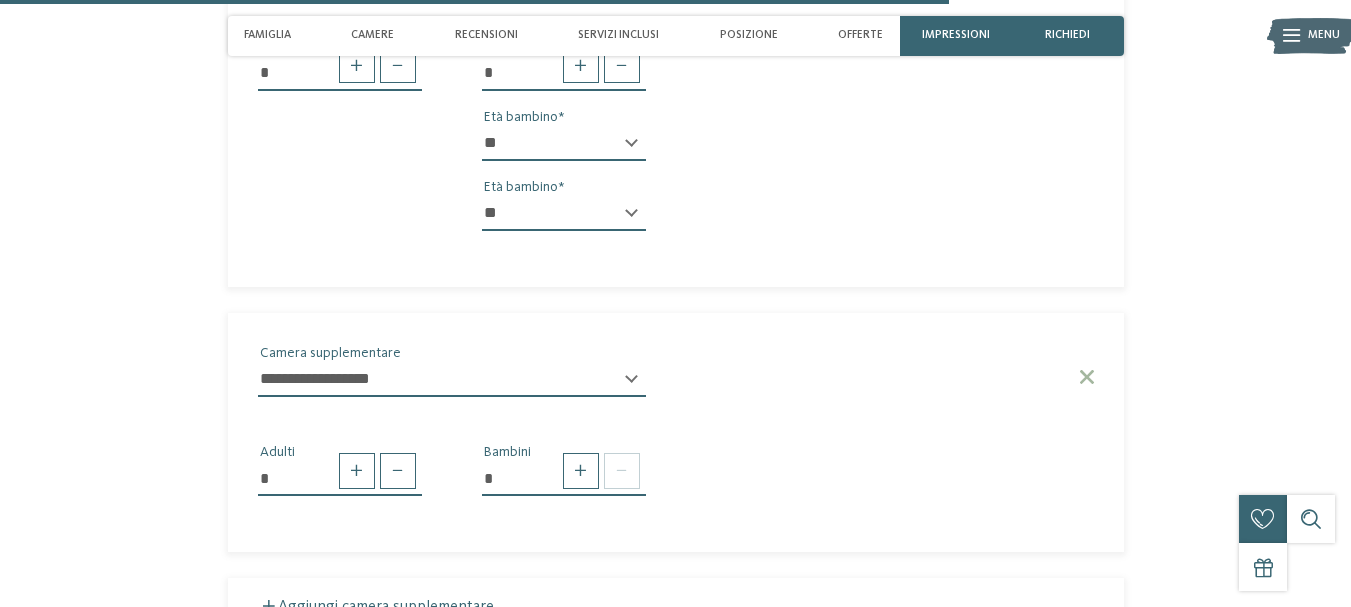 scroll, scrollTop: 3896, scrollLeft: 0, axis: vertical 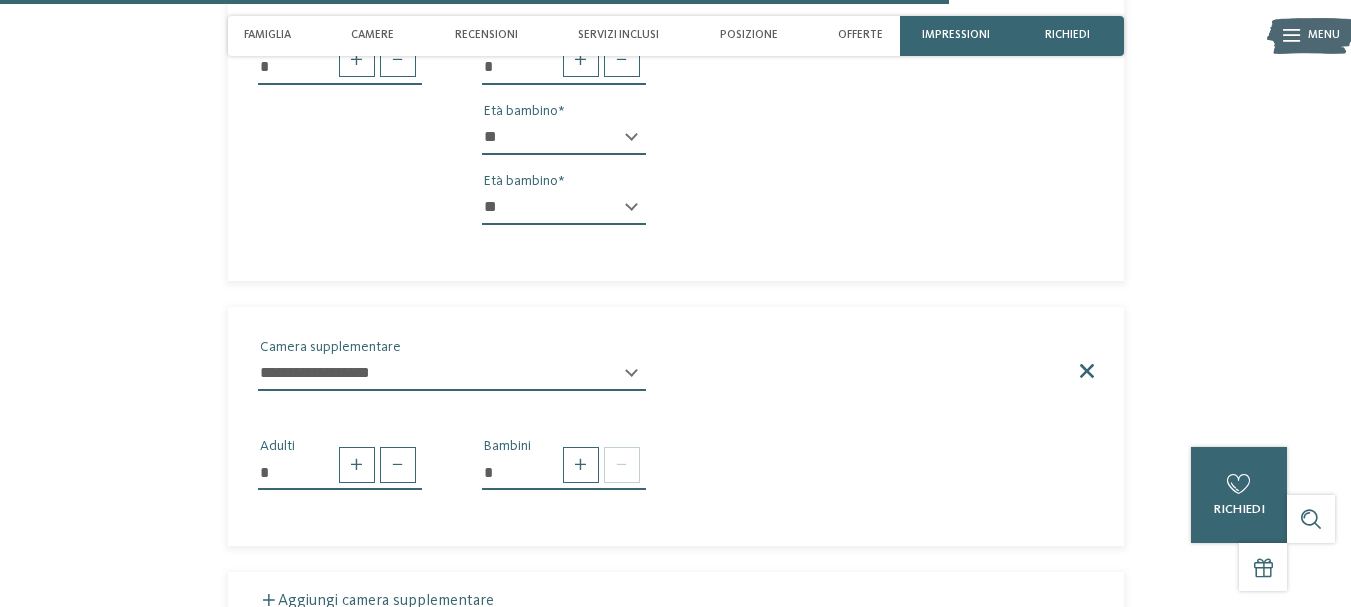 click at bounding box center (1085, 371) 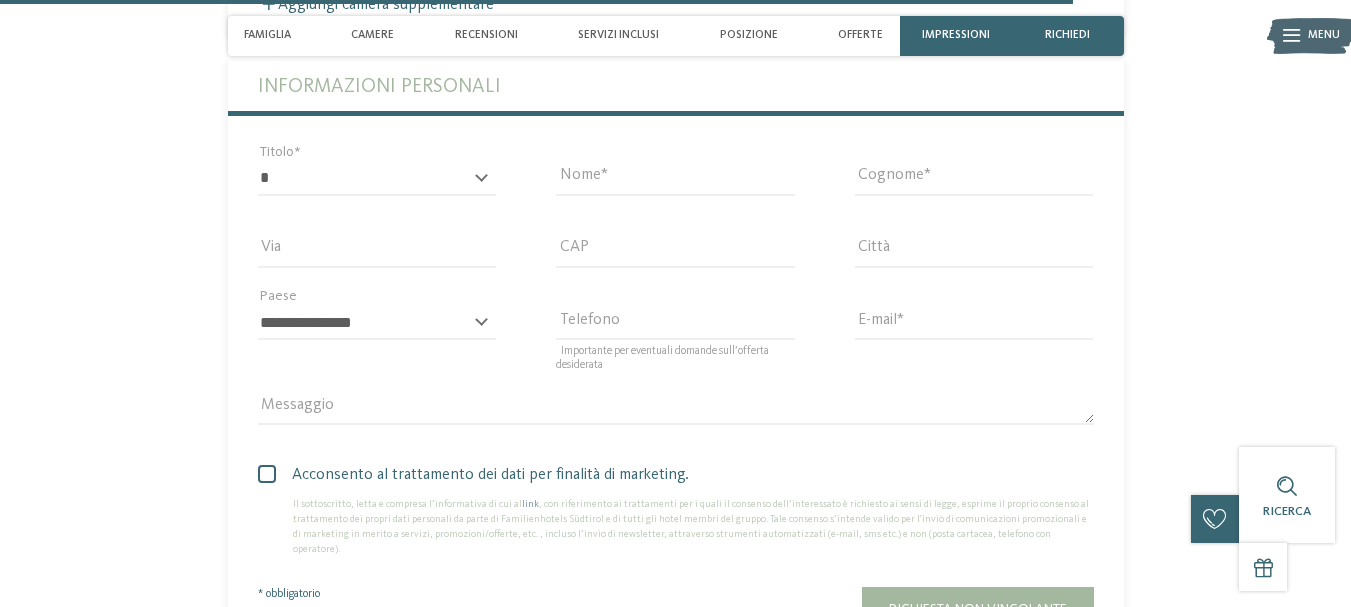 scroll, scrollTop: 4196, scrollLeft: 0, axis: vertical 